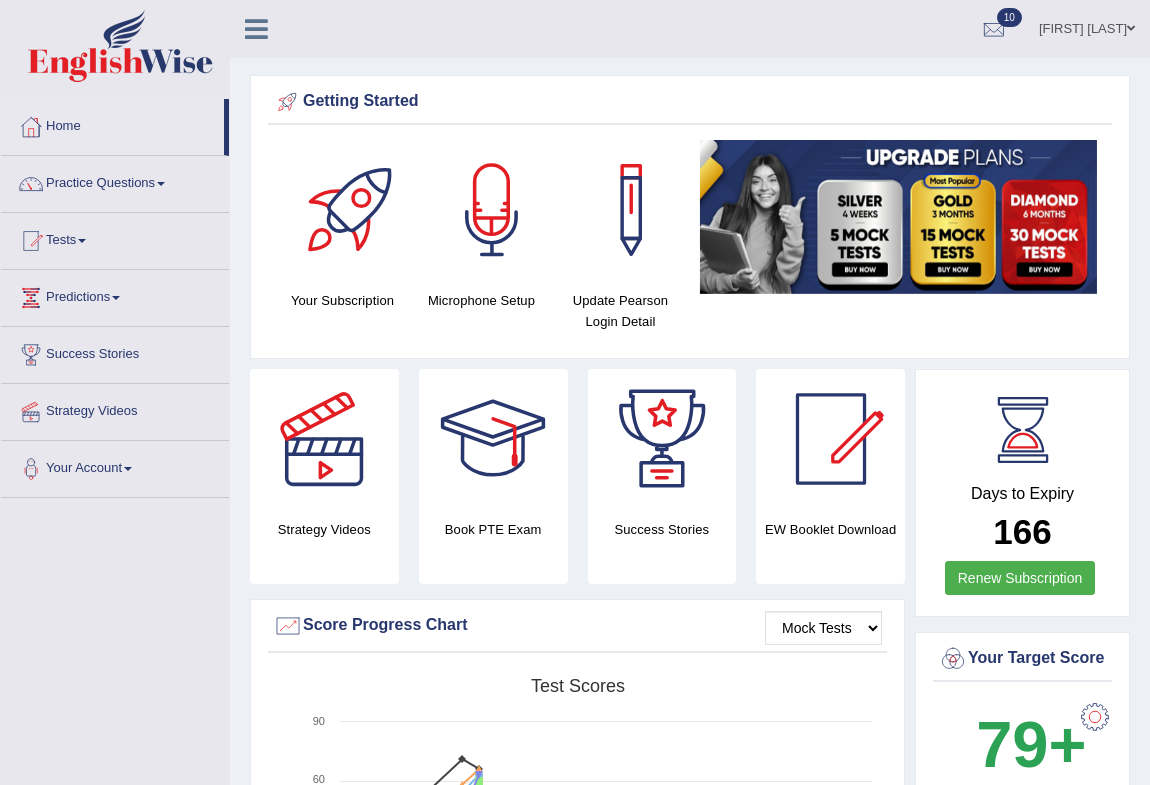 scroll, scrollTop: 0, scrollLeft: 0, axis: both 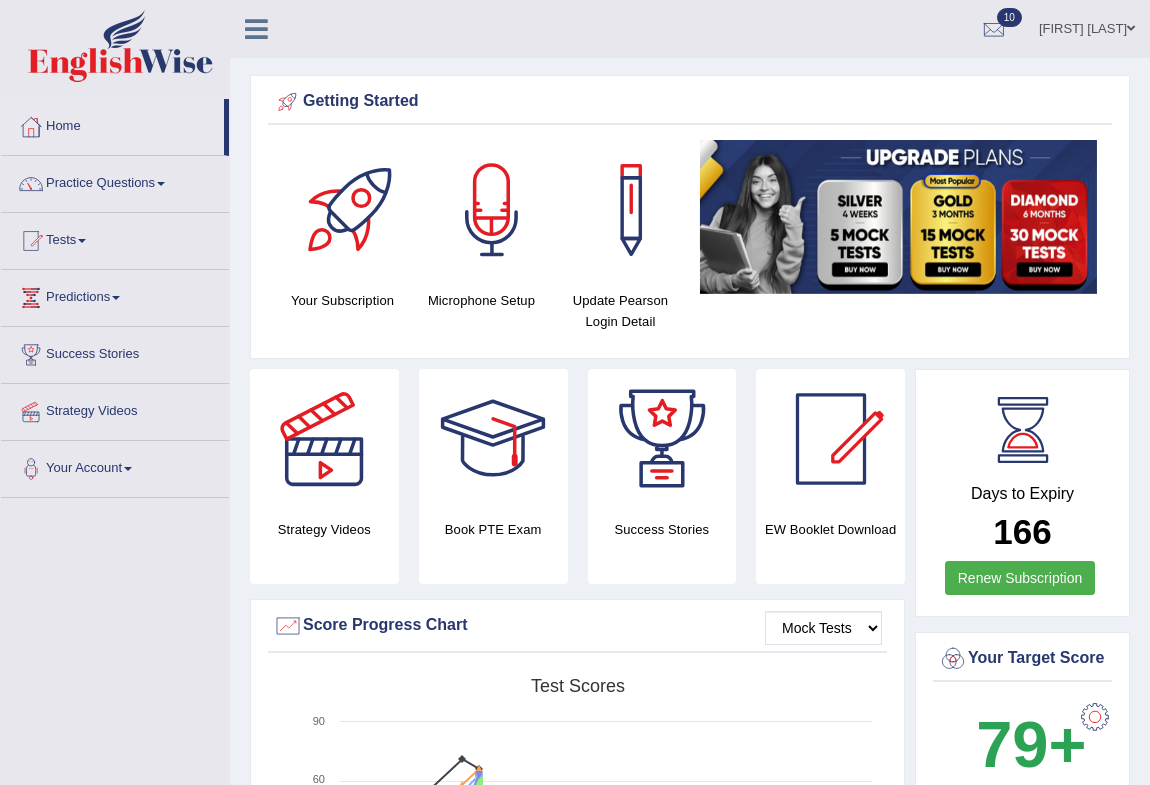 click on "Ekaterina Danilova" at bounding box center [1087, 26] 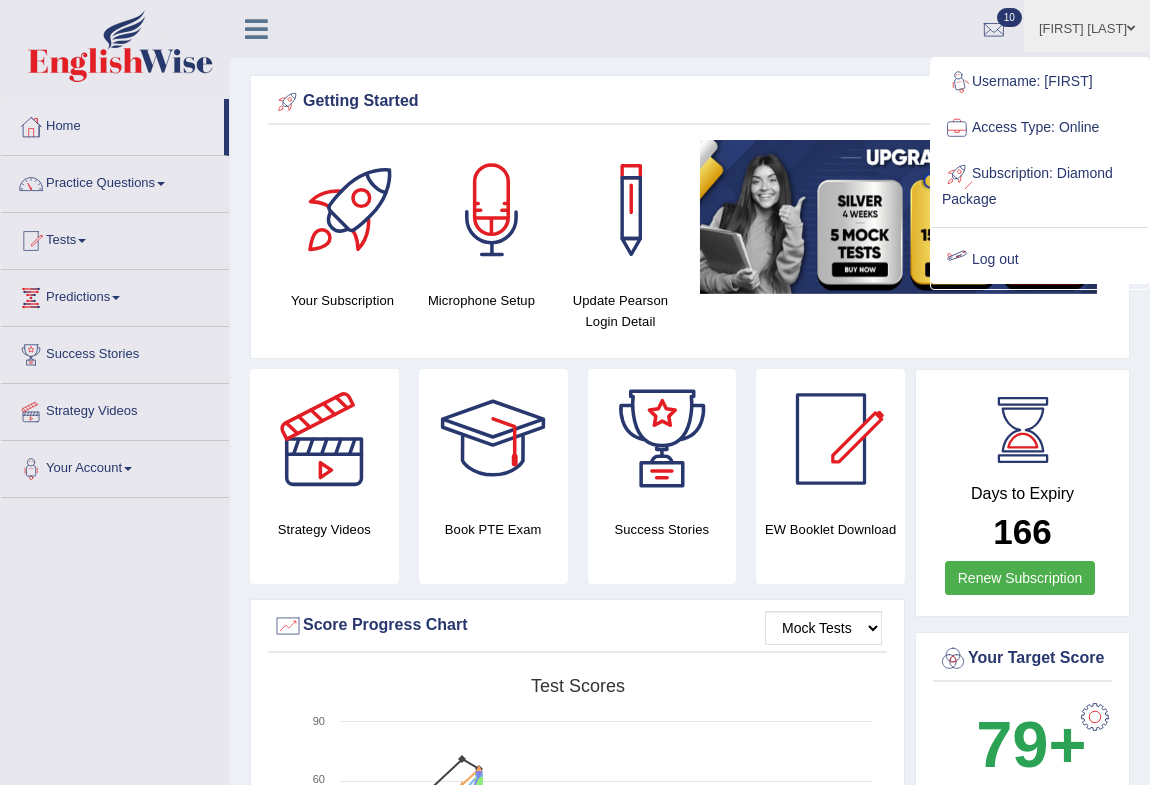 click on "Log out" at bounding box center (1040, 260) 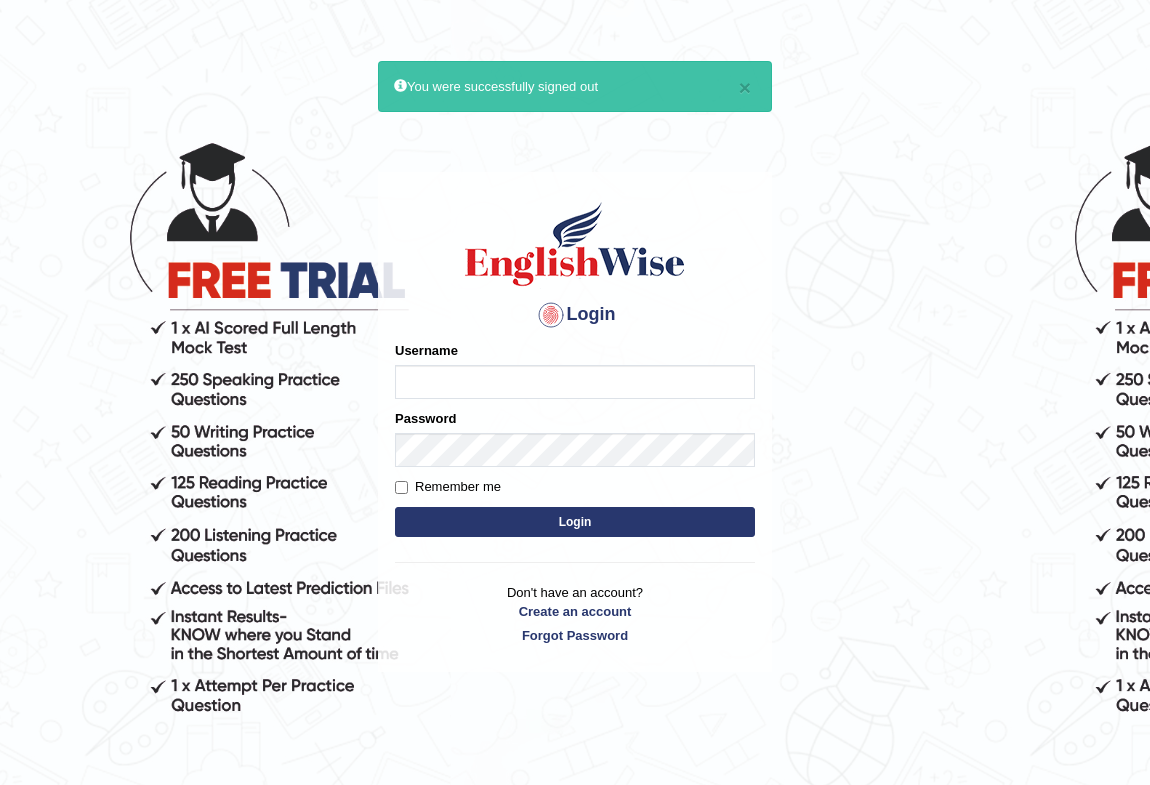 scroll, scrollTop: 0, scrollLeft: 0, axis: both 